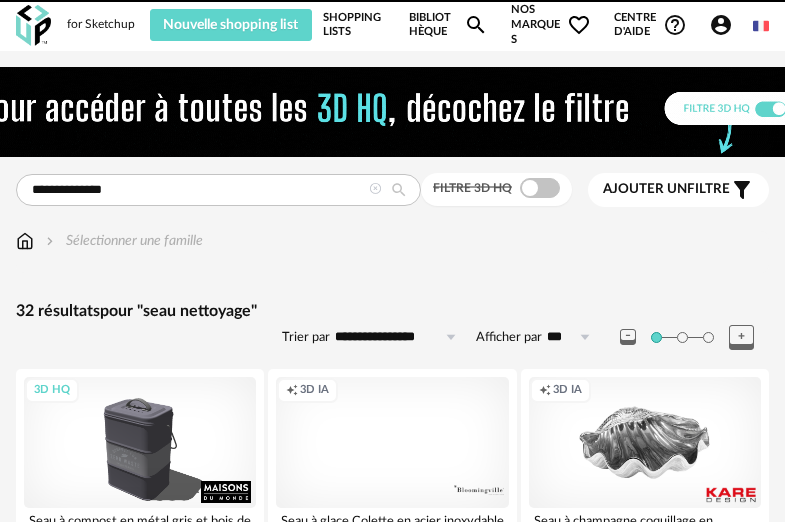 scroll, scrollTop: 0, scrollLeft: 0, axis: both 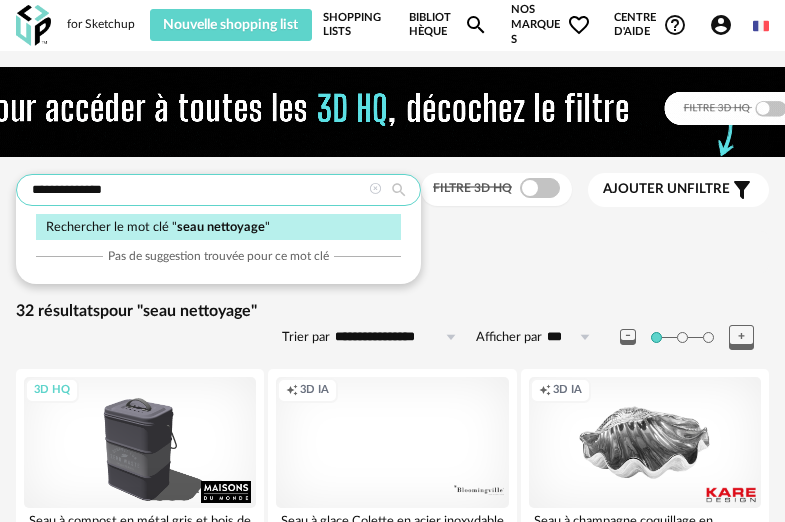 drag, startPoint x: 314, startPoint y: 174, endPoint x: 28, endPoint y: 165, distance: 286.14157 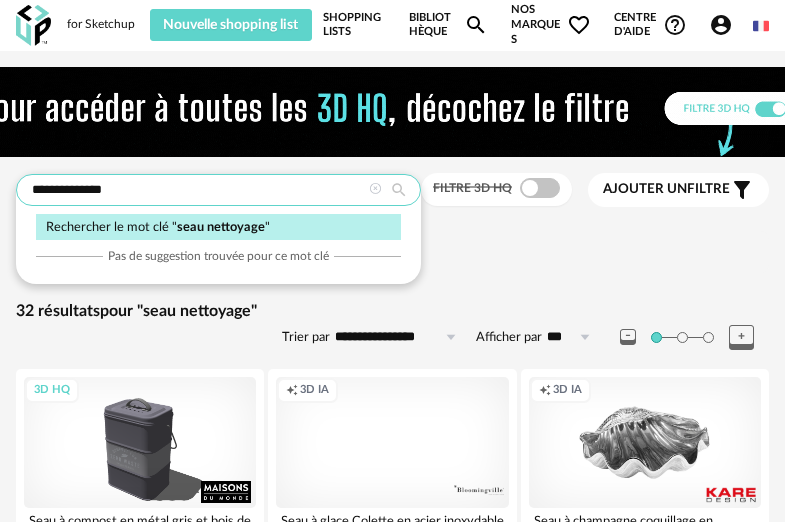 click on "**********" at bounding box center (392, 1478) 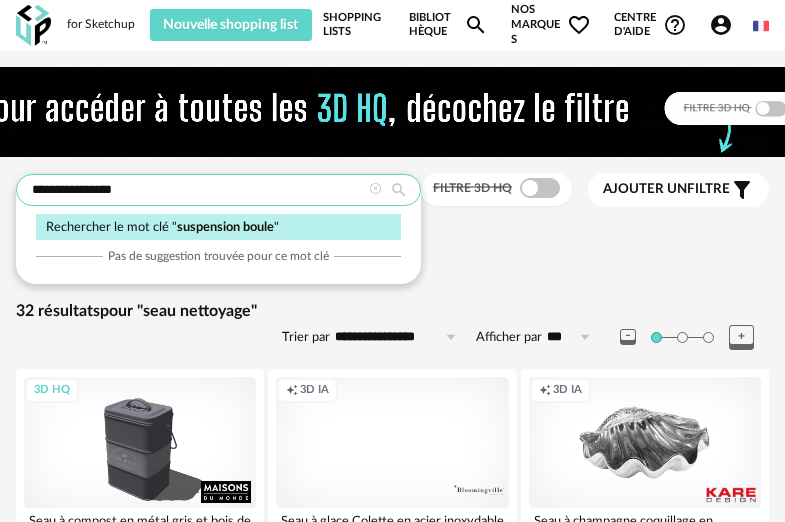 type on "**********" 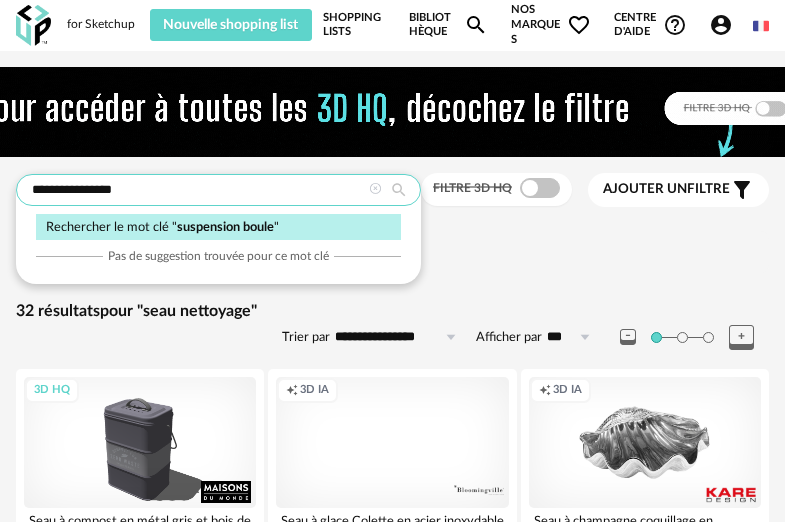 type on "**********" 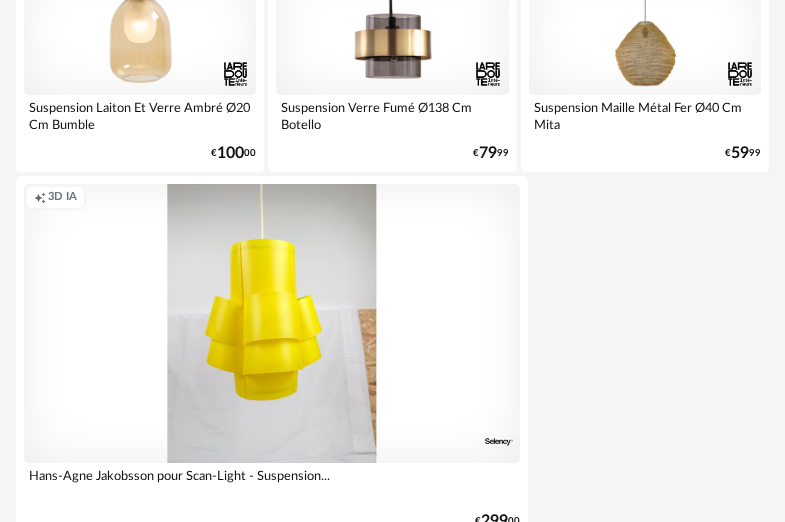 scroll, scrollTop: 7590, scrollLeft: 0, axis: vertical 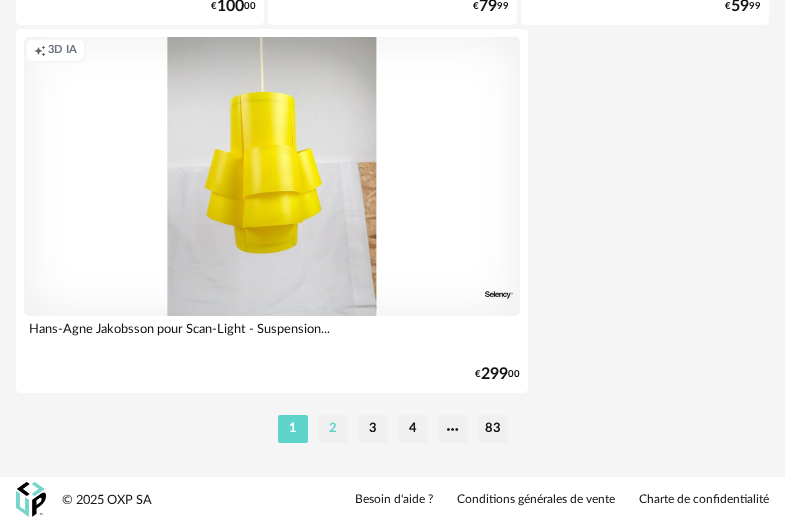 click on "2" at bounding box center [333, 429] 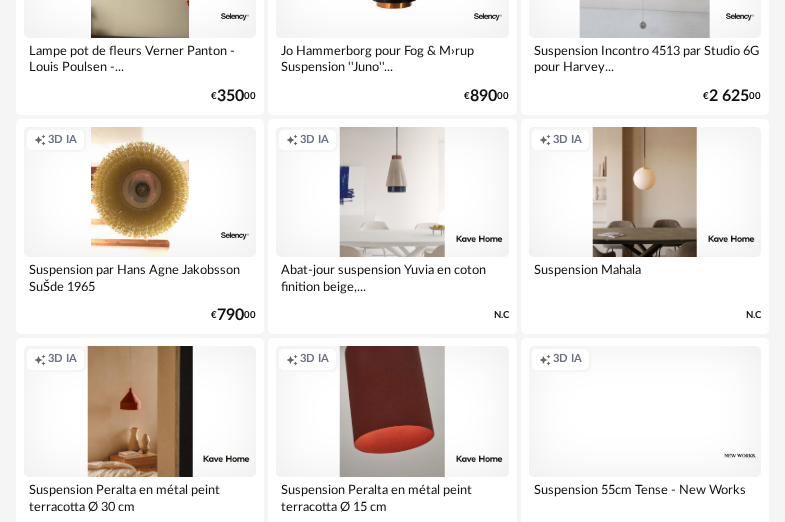 scroll, scrollTop: 3635, scrollLeft: 0, axis: vertical 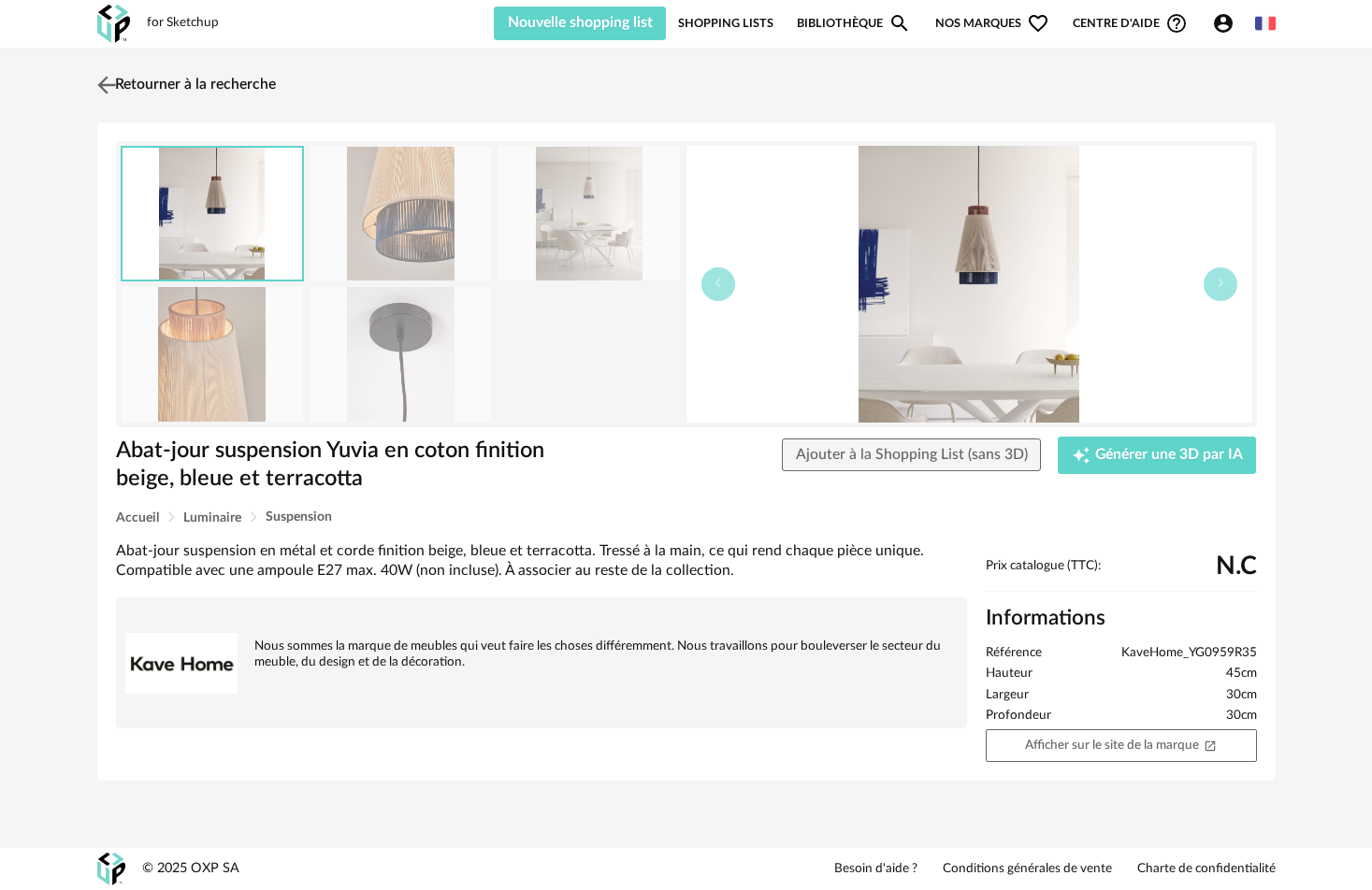 click at bounding box center [106, 84] 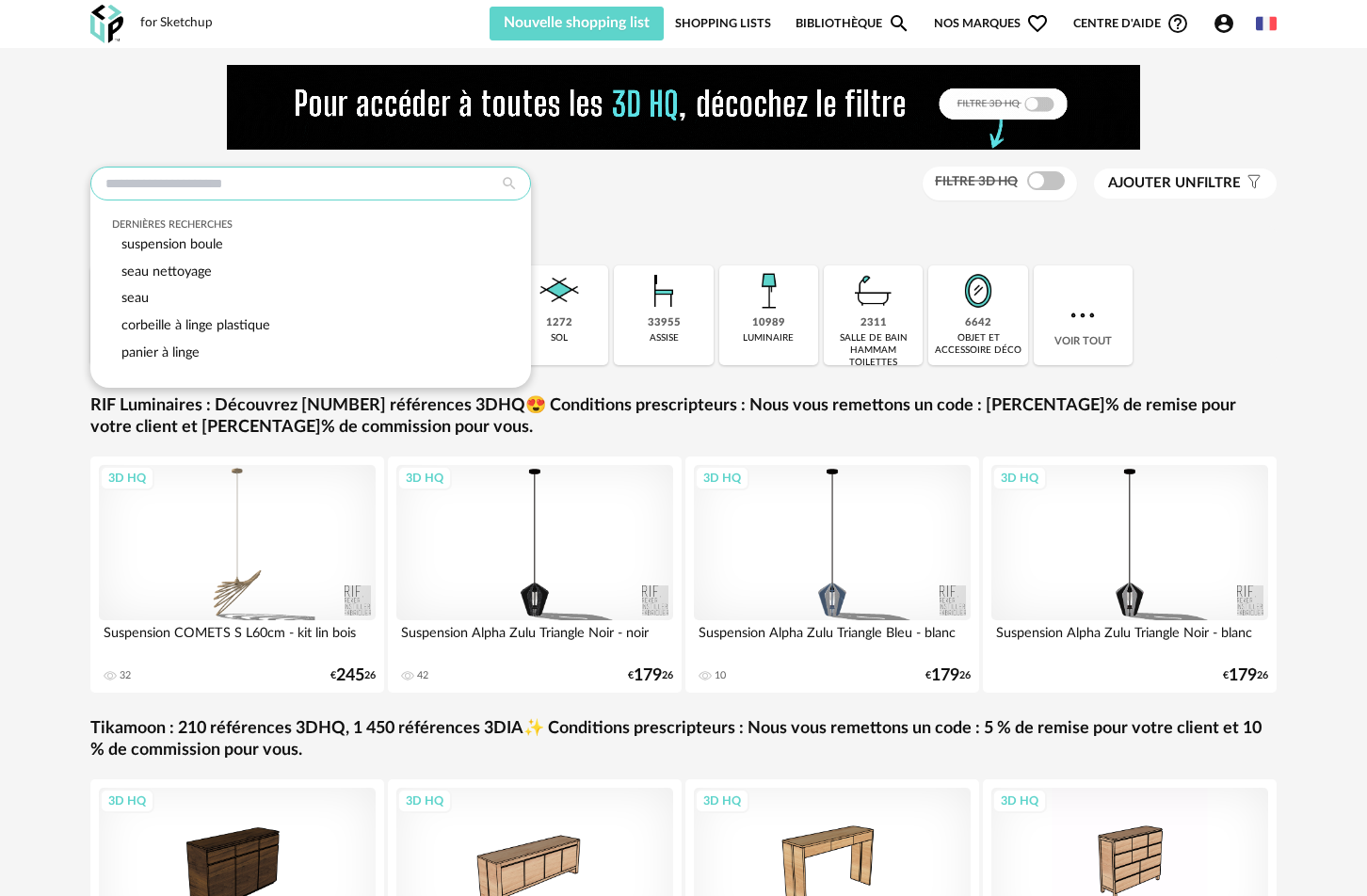 click at bounding box center [311, 184] 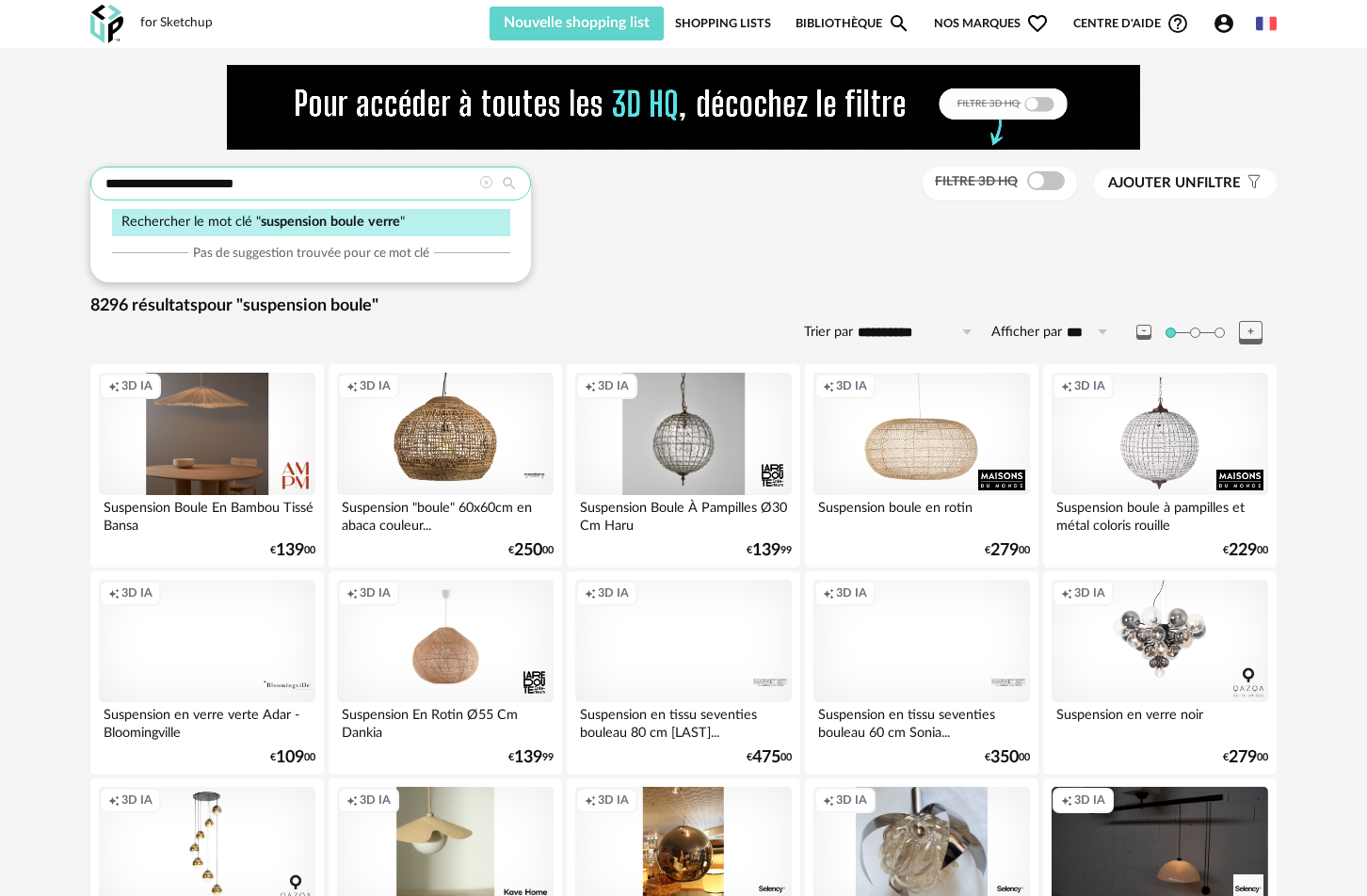 type on "**********" 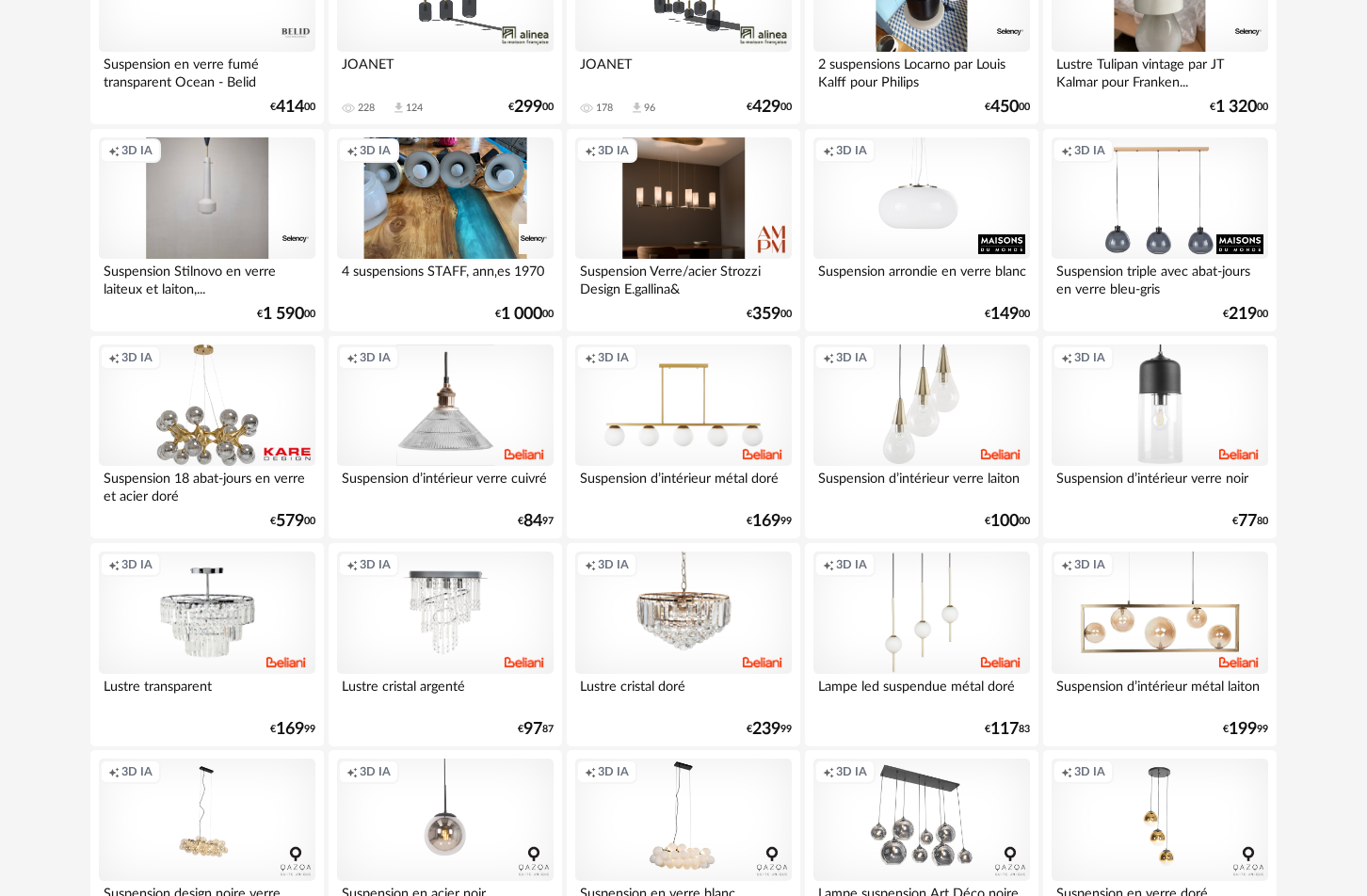 scroll, scrollTop: 3749, scrollLeft: 0, axis: vertical 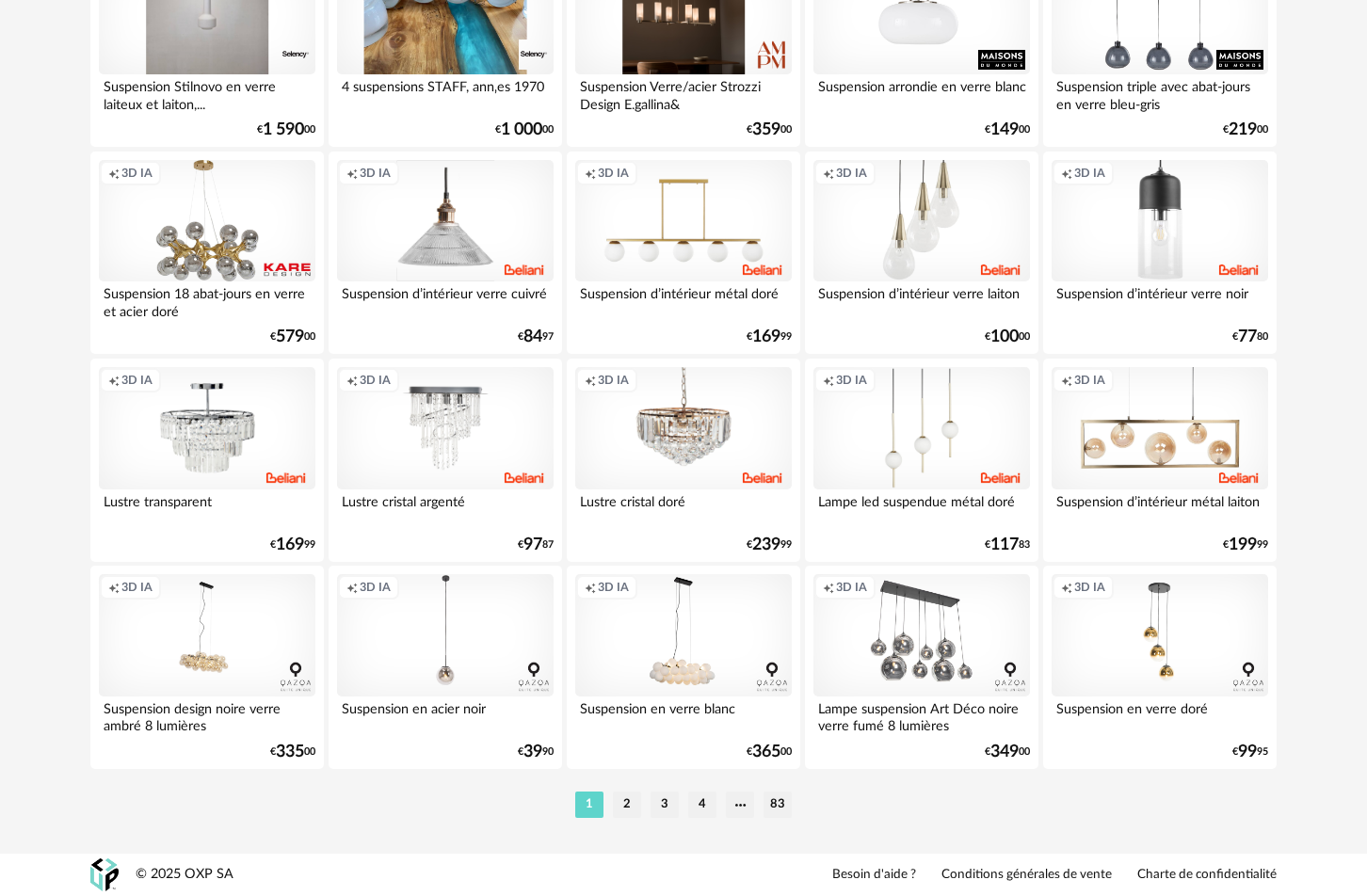 click on "Creation icon   3D IA" at bounding box center [445, 635] 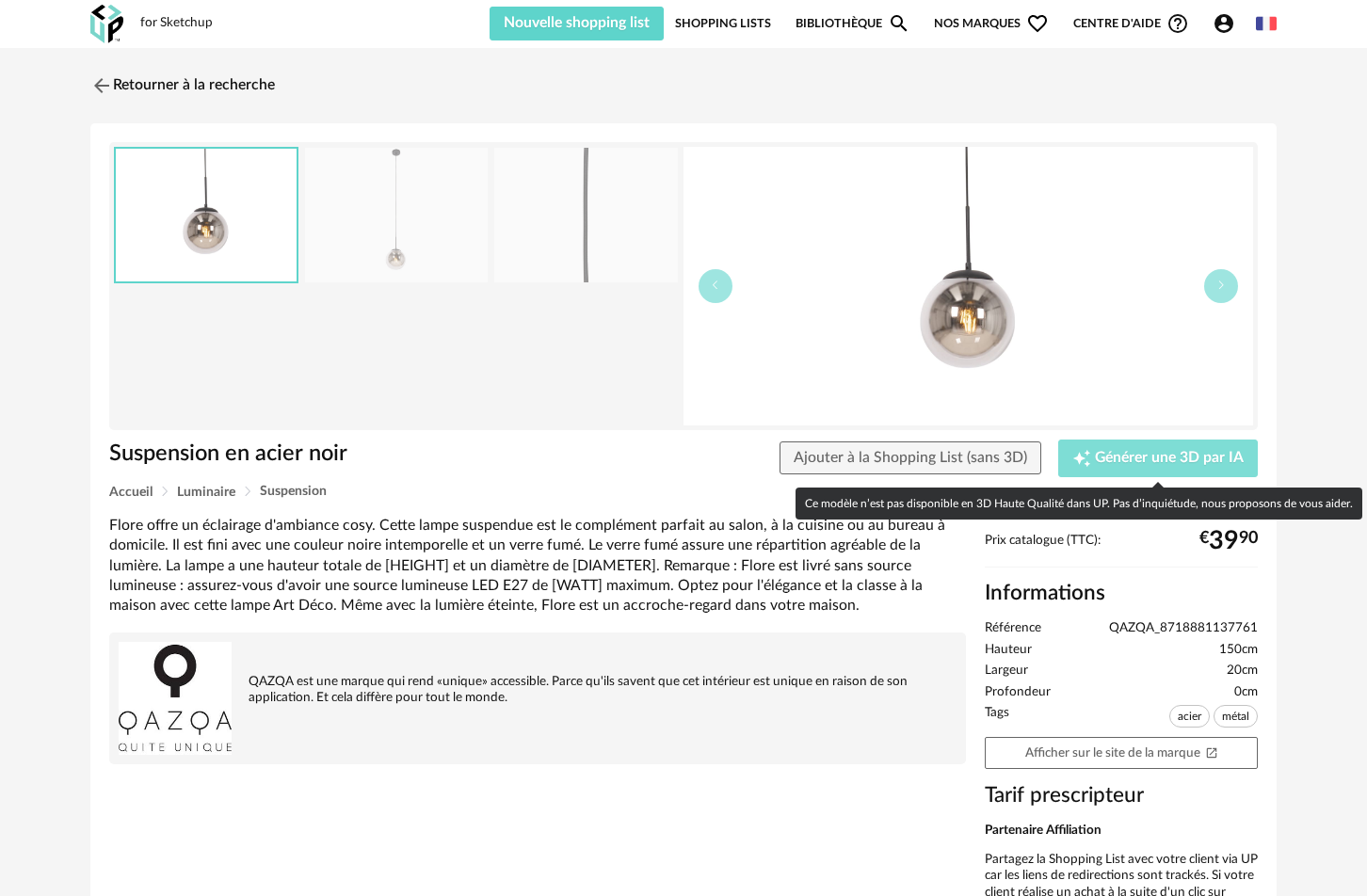 click on "Générer une 3D par IA" at bounding box center (1169, 458) 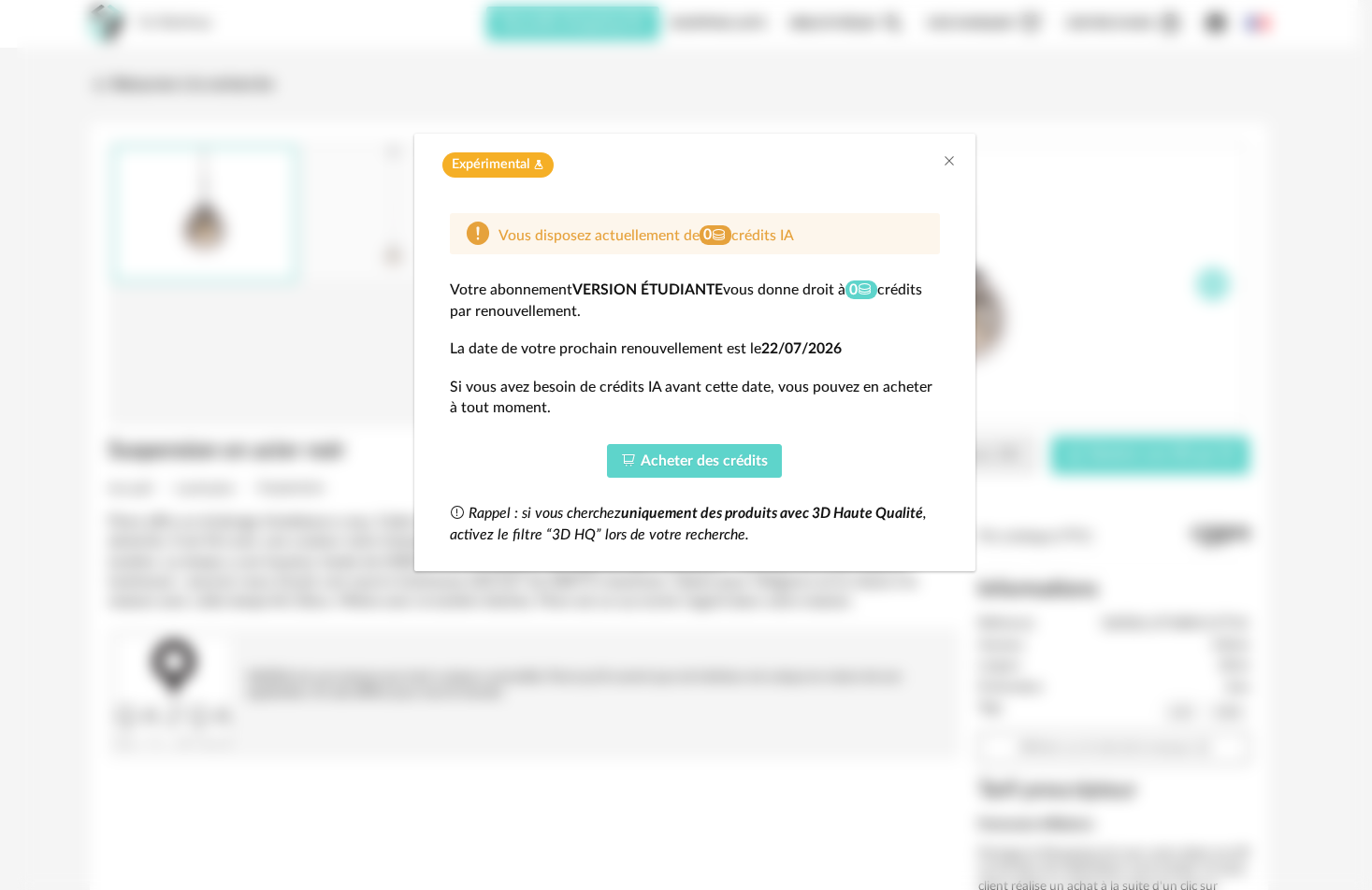 click on "Expérimental   Flask icon   Vous disposez actuellement de 0   crédits IA
Votre abonnement  Version étudiante
vous donne droit à  0   crédits par renouvellement.
La date de votre prochain renouvellement est le
22/07/2026   Si vous avez besoin de crédits IA avant cette date, vous pouvez en acheter à tout moment.   Acheter des crédits     Rappel : si vous cherchez  uniquement des produits avec 3D Haute Qualité , activez le filtre “3D HQ” lors de votre recherche." at bounding box center (694, 445) 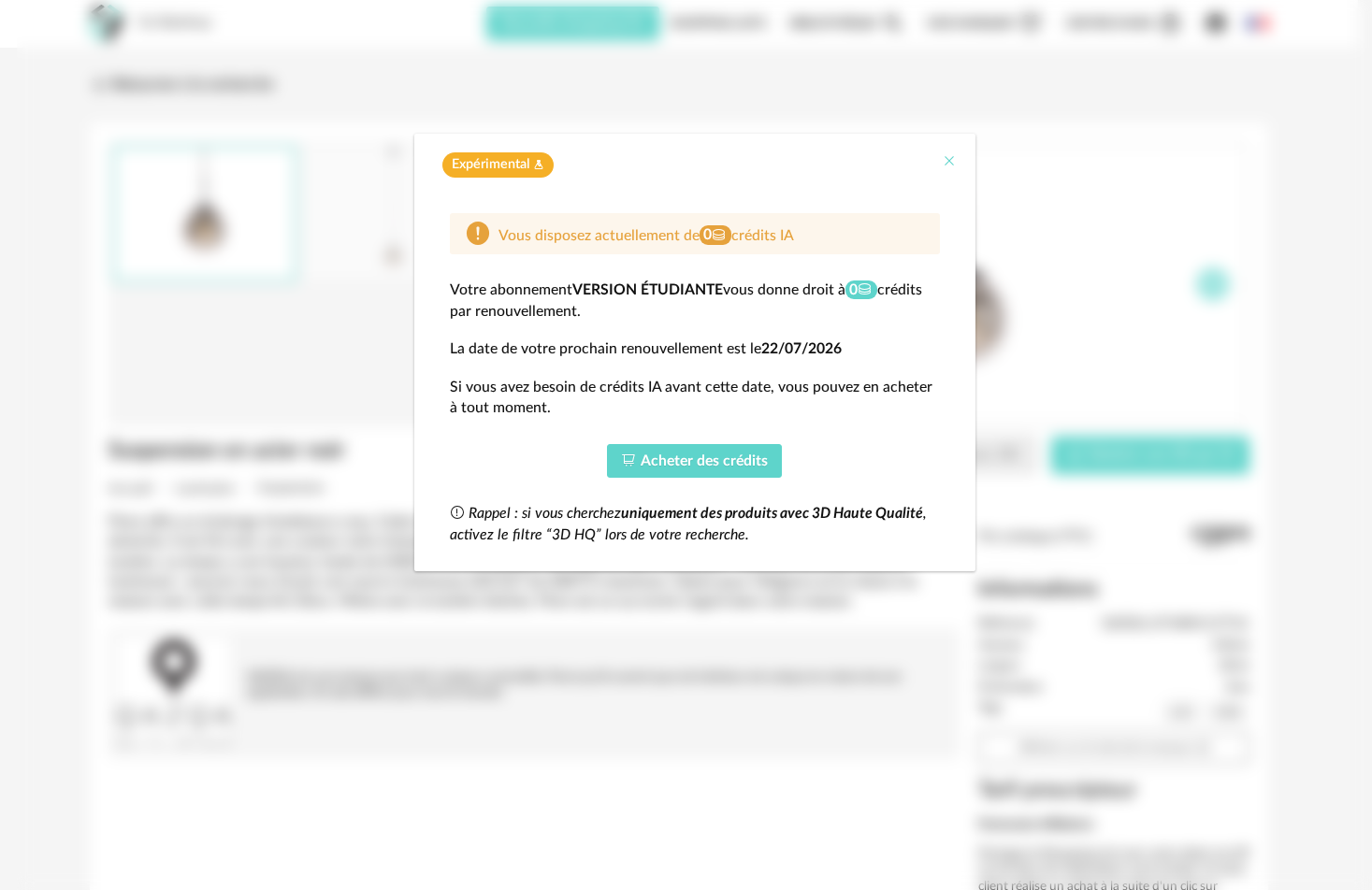 click at bounding box center (949, 161) 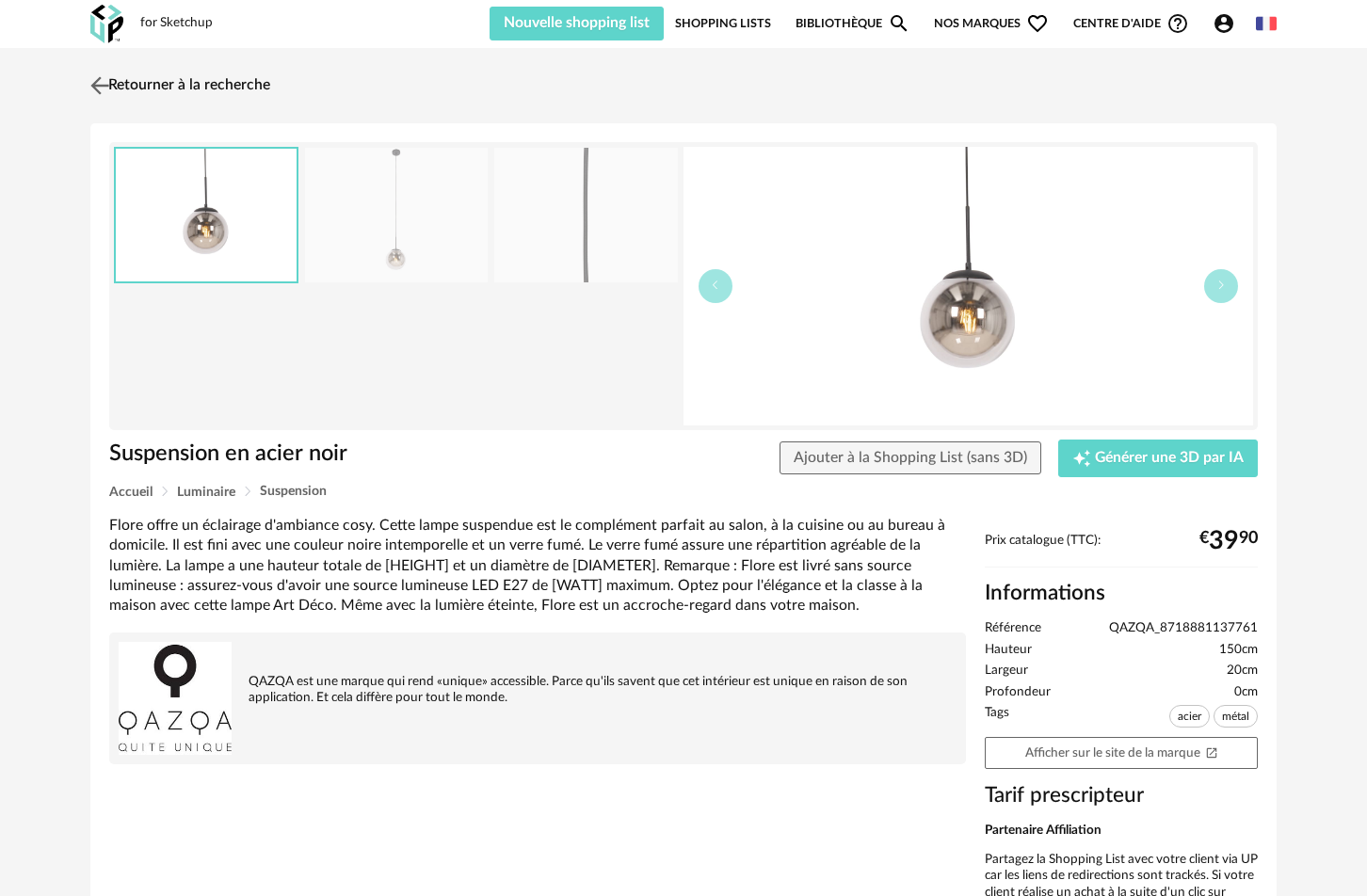click at bounding box center [100, 85] 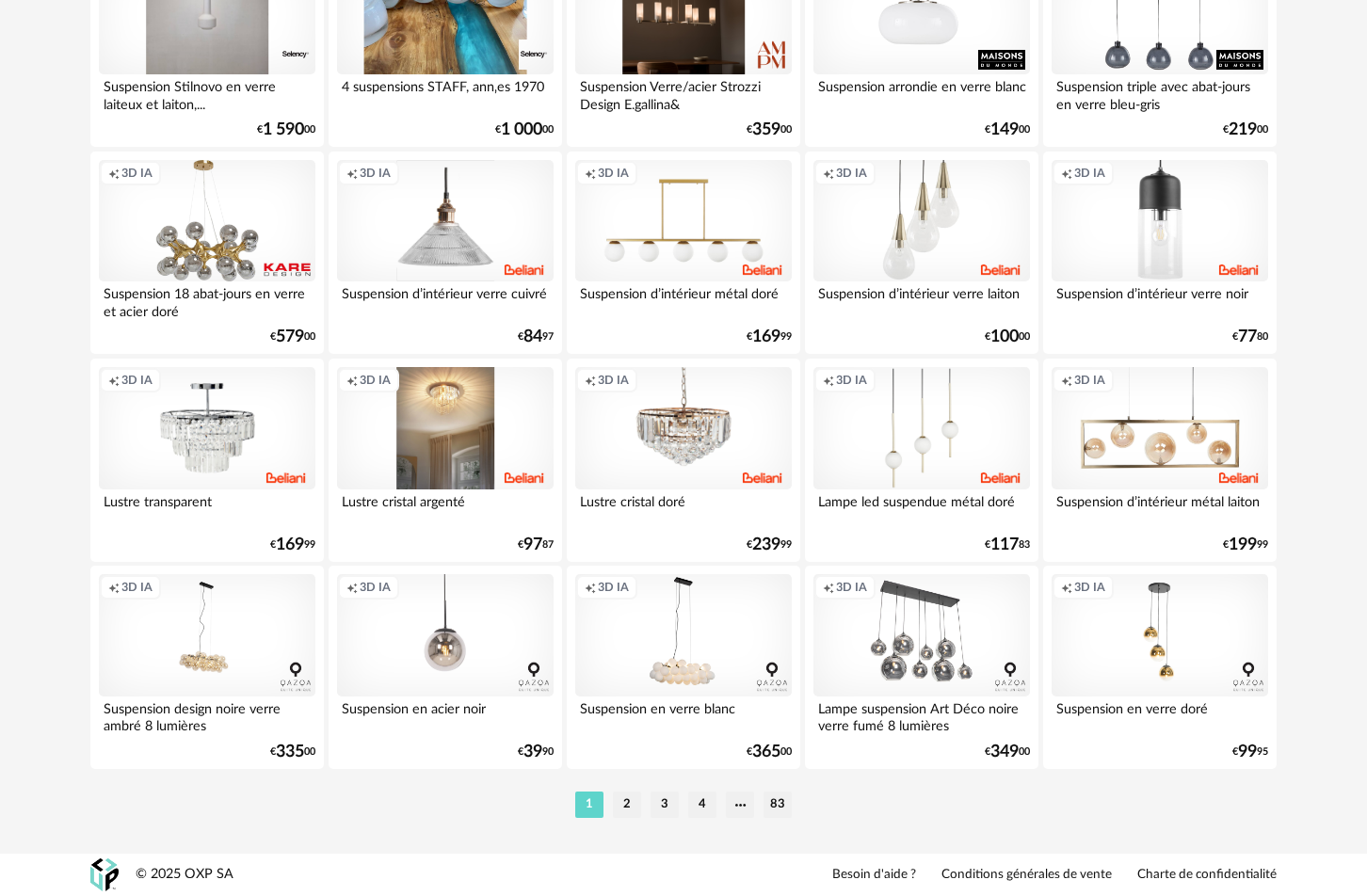 scroll, scrollTop: 3749, scrollLeft: 0, axis: vertical 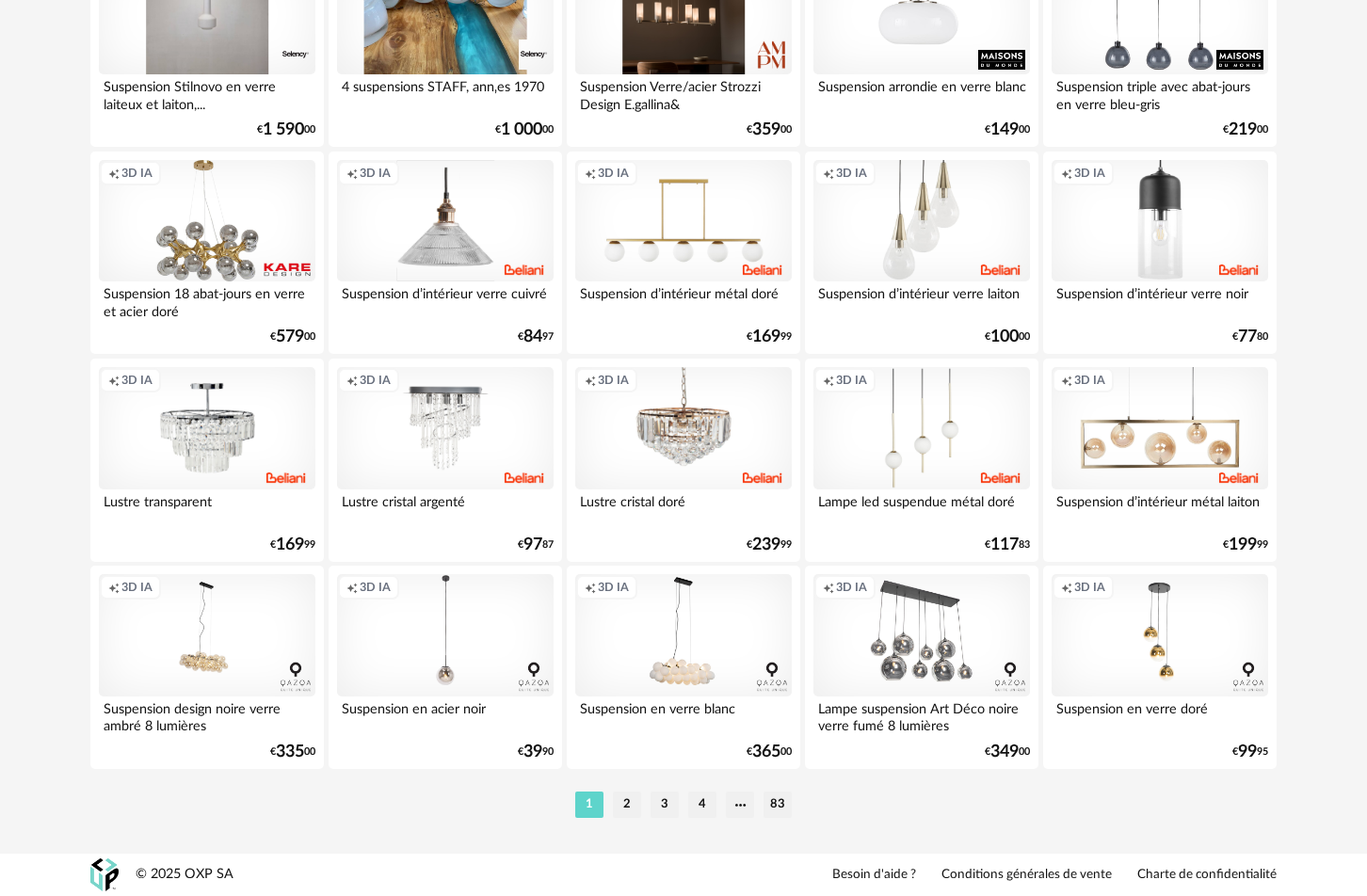 click on "Creation icon   3D IA" at bounding box center [445, 635] 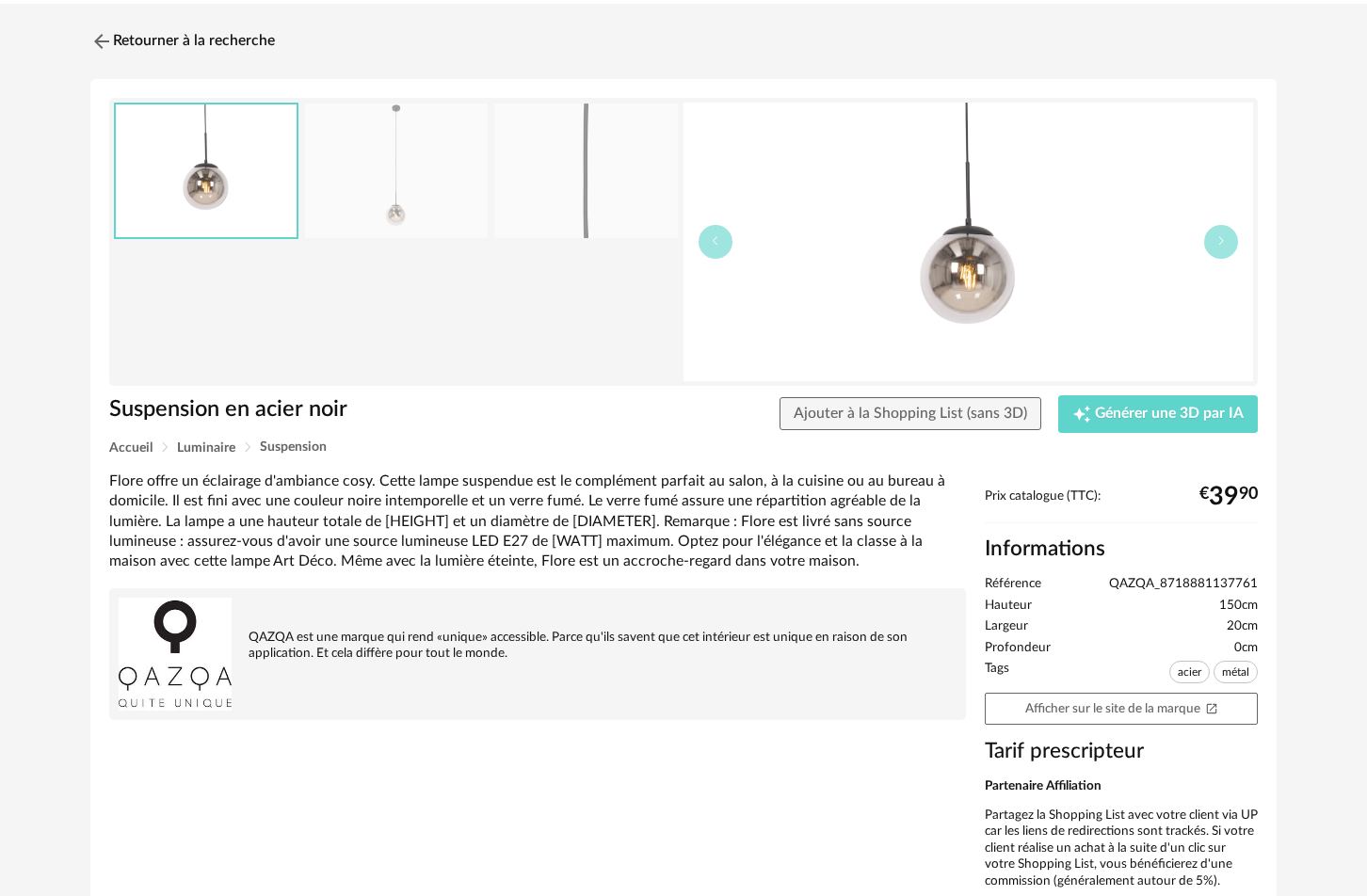 scroll, scrollTop: 0, scrollLeft: 0, axis: both 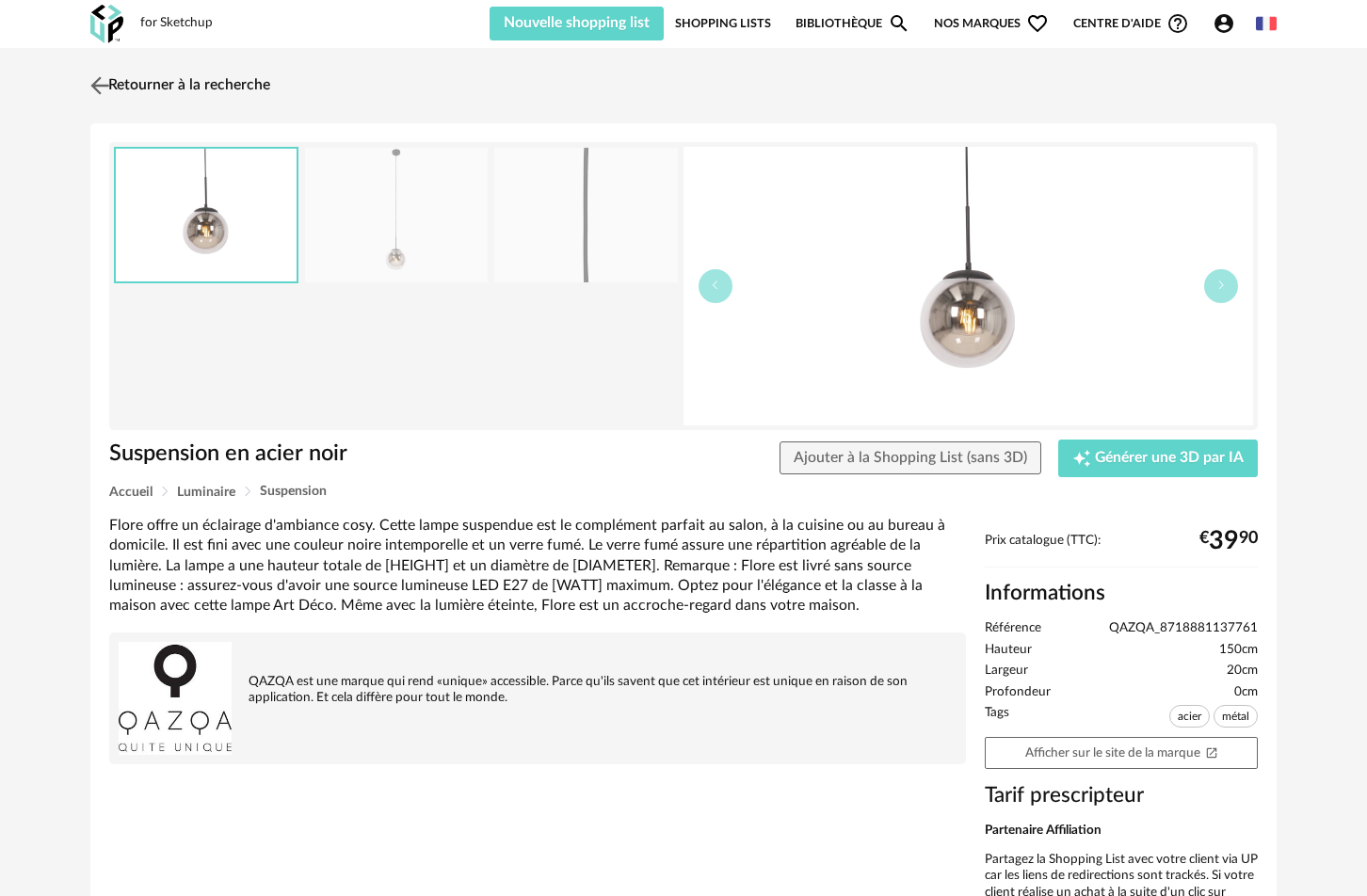 click at bounding box center (100, 85) 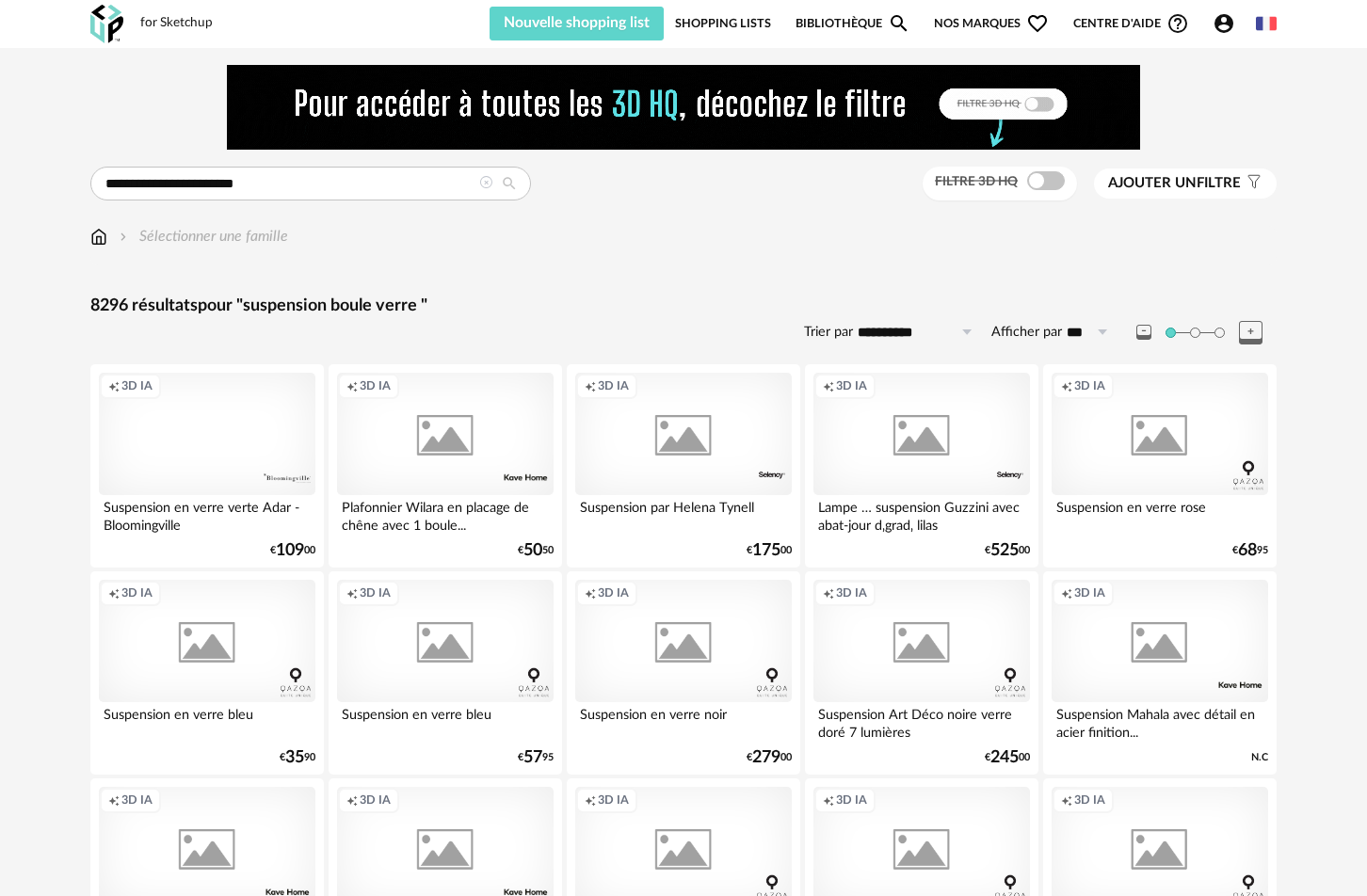 scroll, scrollTop: 3749, scrollLeft: 0, axis: vertical 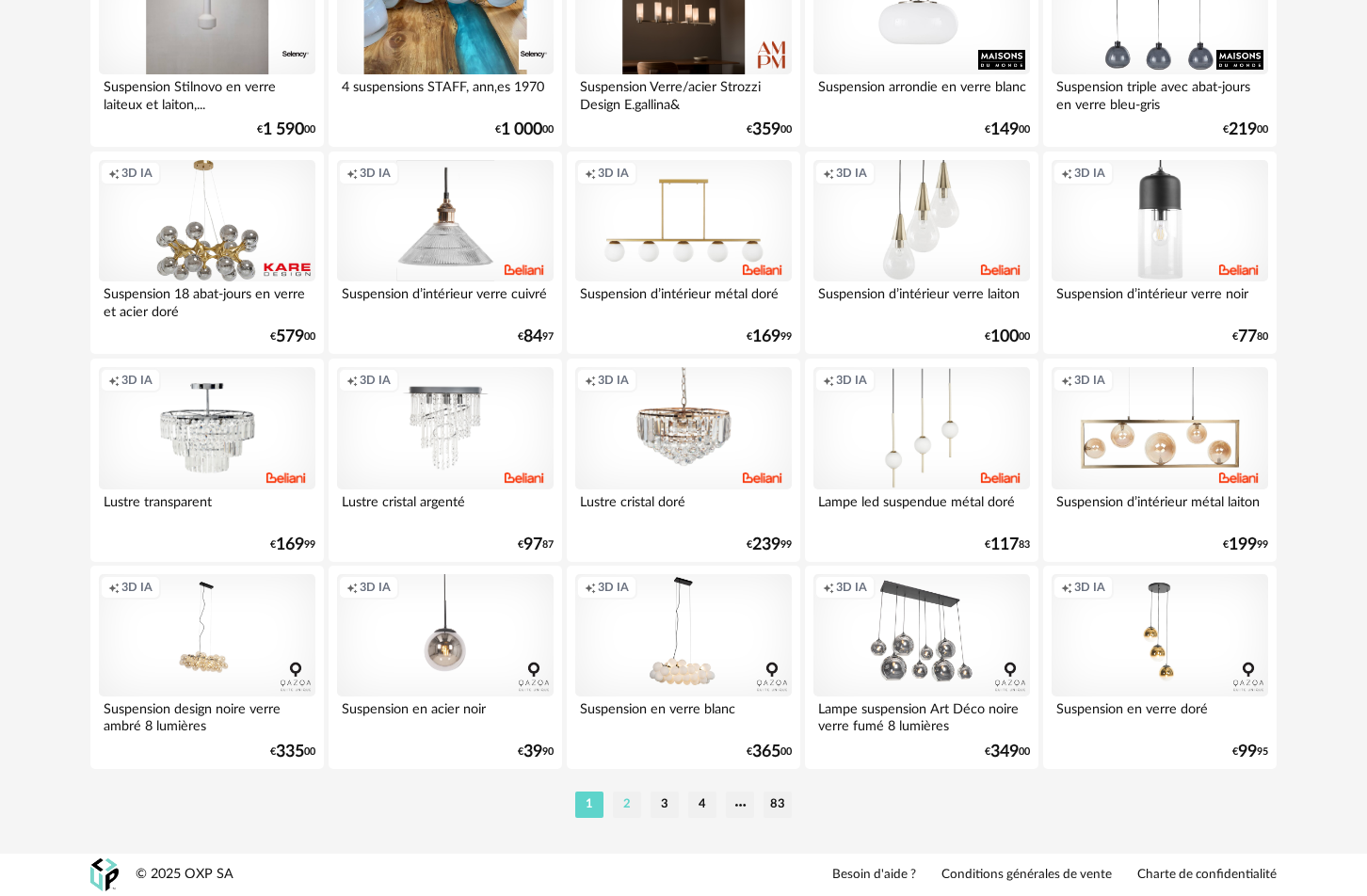 click on "2" at bounding box center (627, 805) 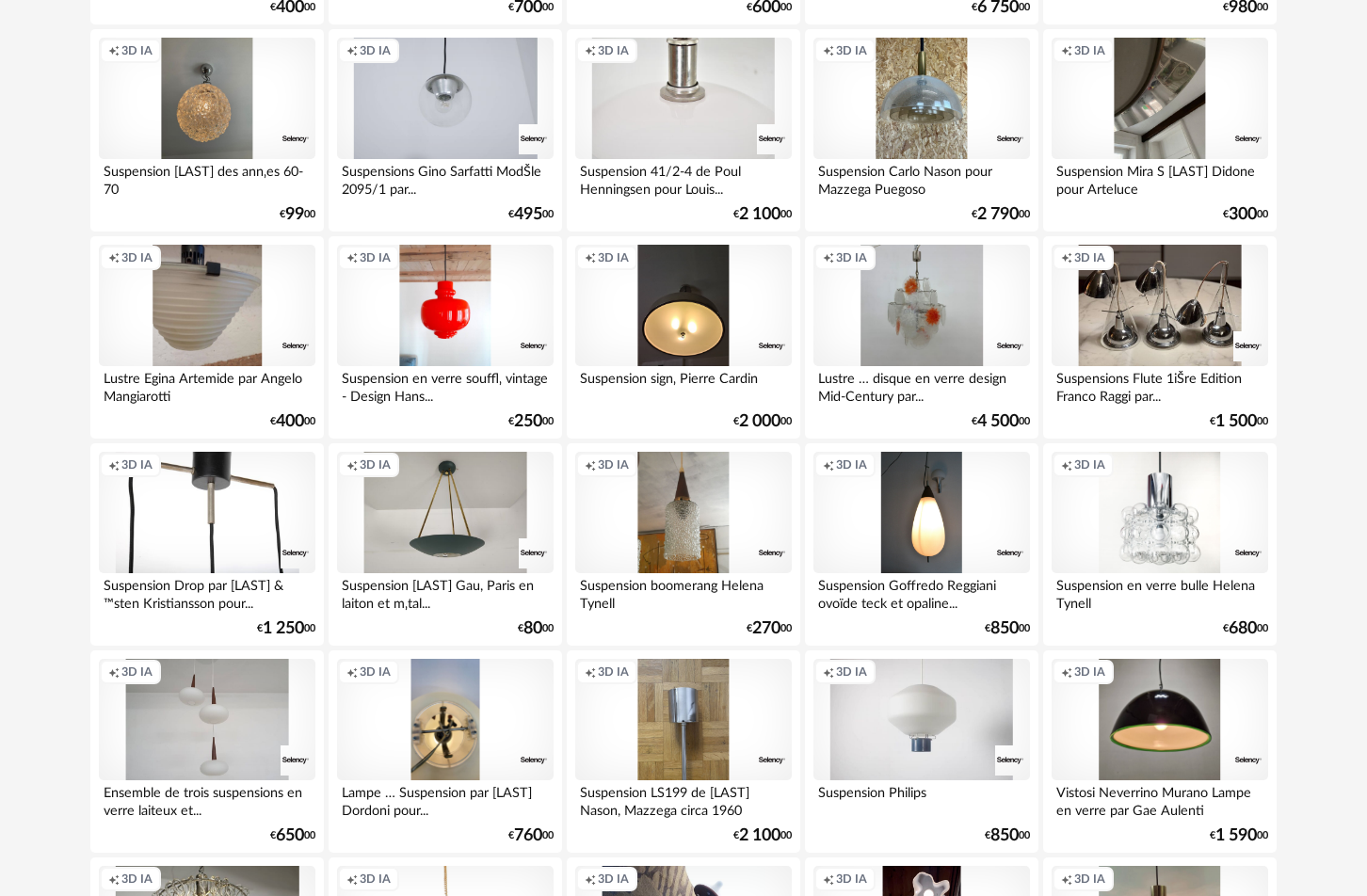 scroll, scrollTop: 3749, scrollLeft: 0, axis: vertical 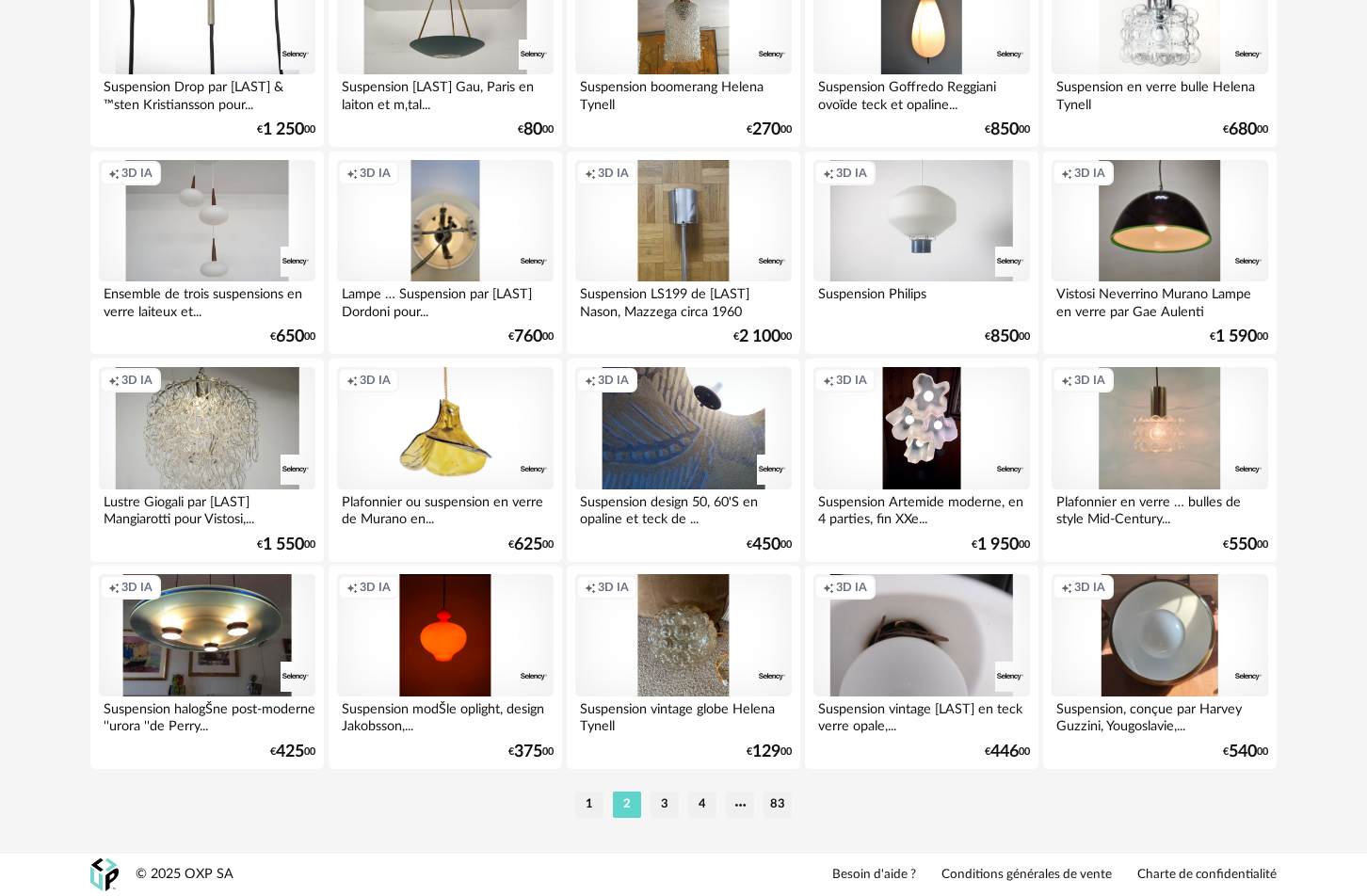 click on "3" at bounding box center (665, 805) 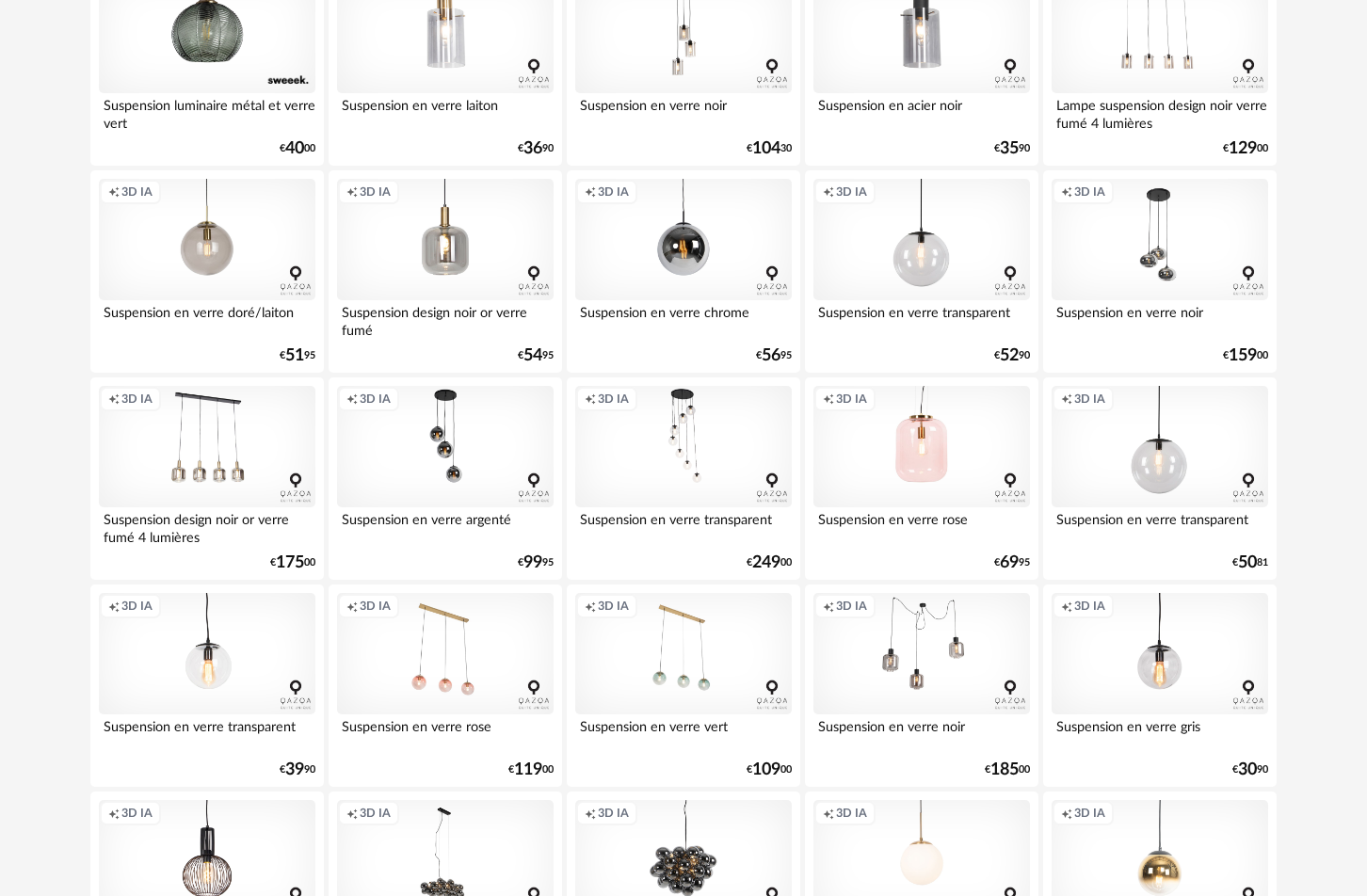 scroll, scrollTop: 3096, scrollLeft: 0, axis: vertical 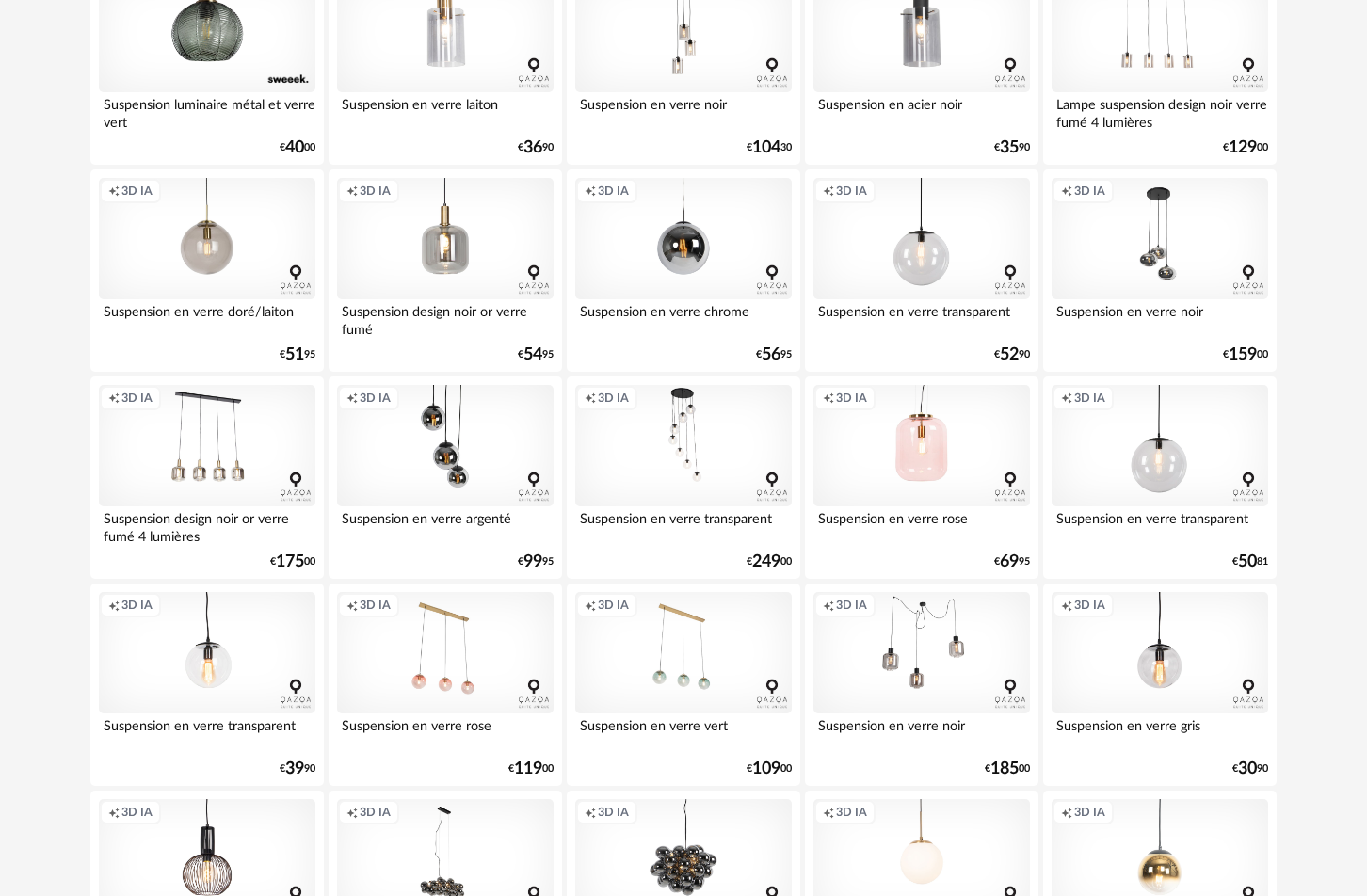 click on "Creation icon   3D IA" at bounding box center (445, 446) 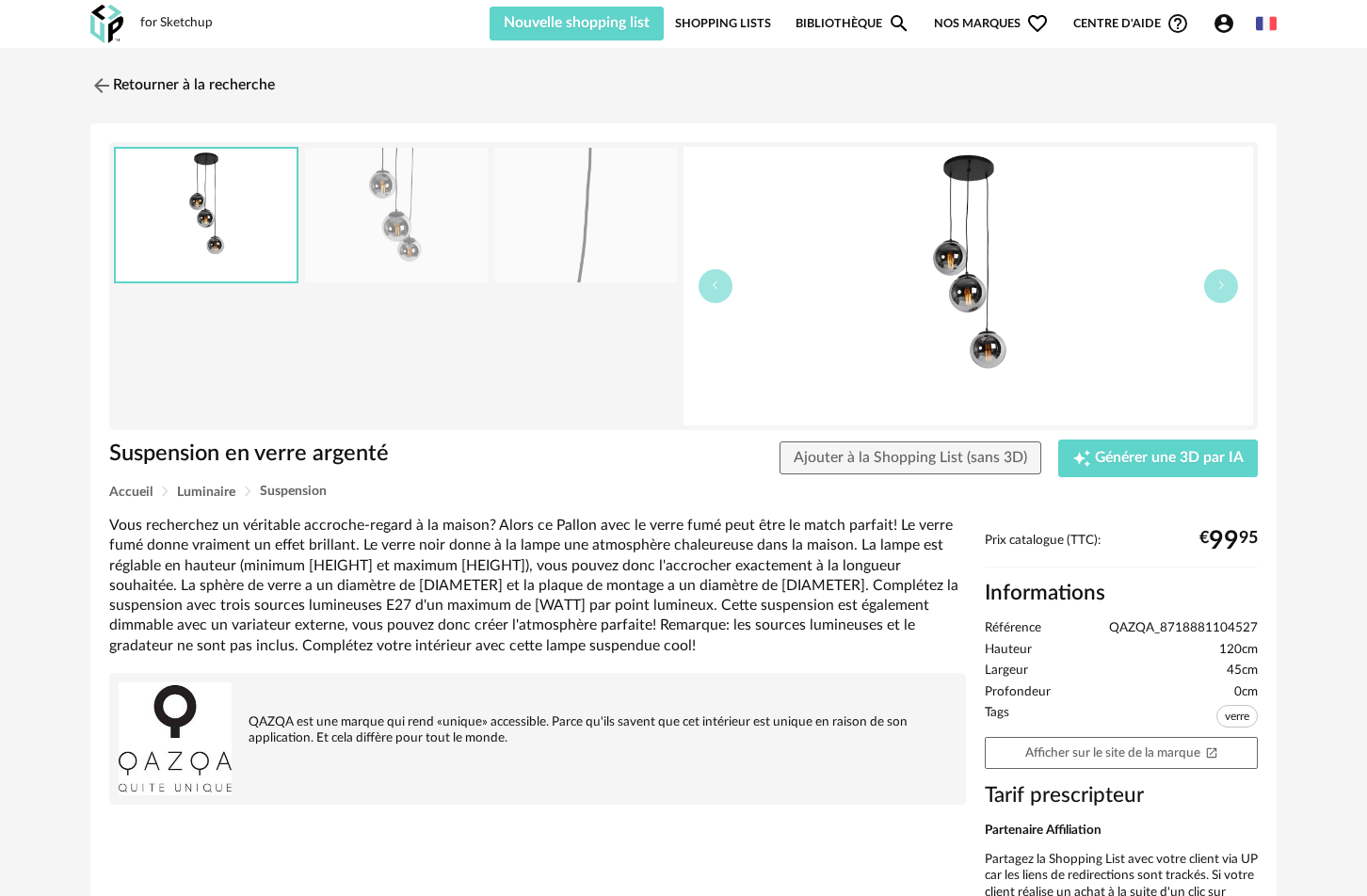 click on "Bibliothèque Magnify icon" at bounding box center (853, 24) 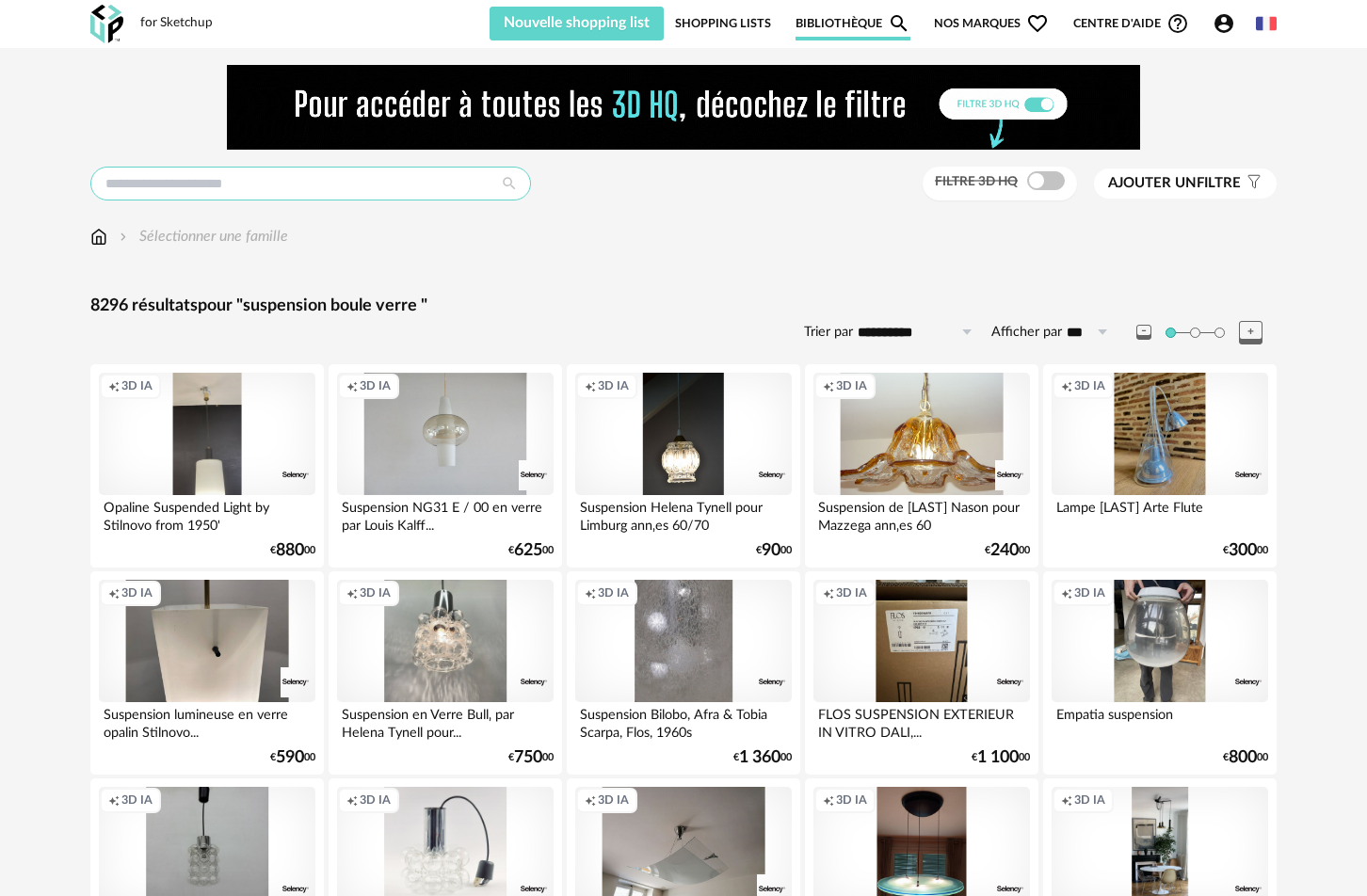 click at bounding box center (311, 184) 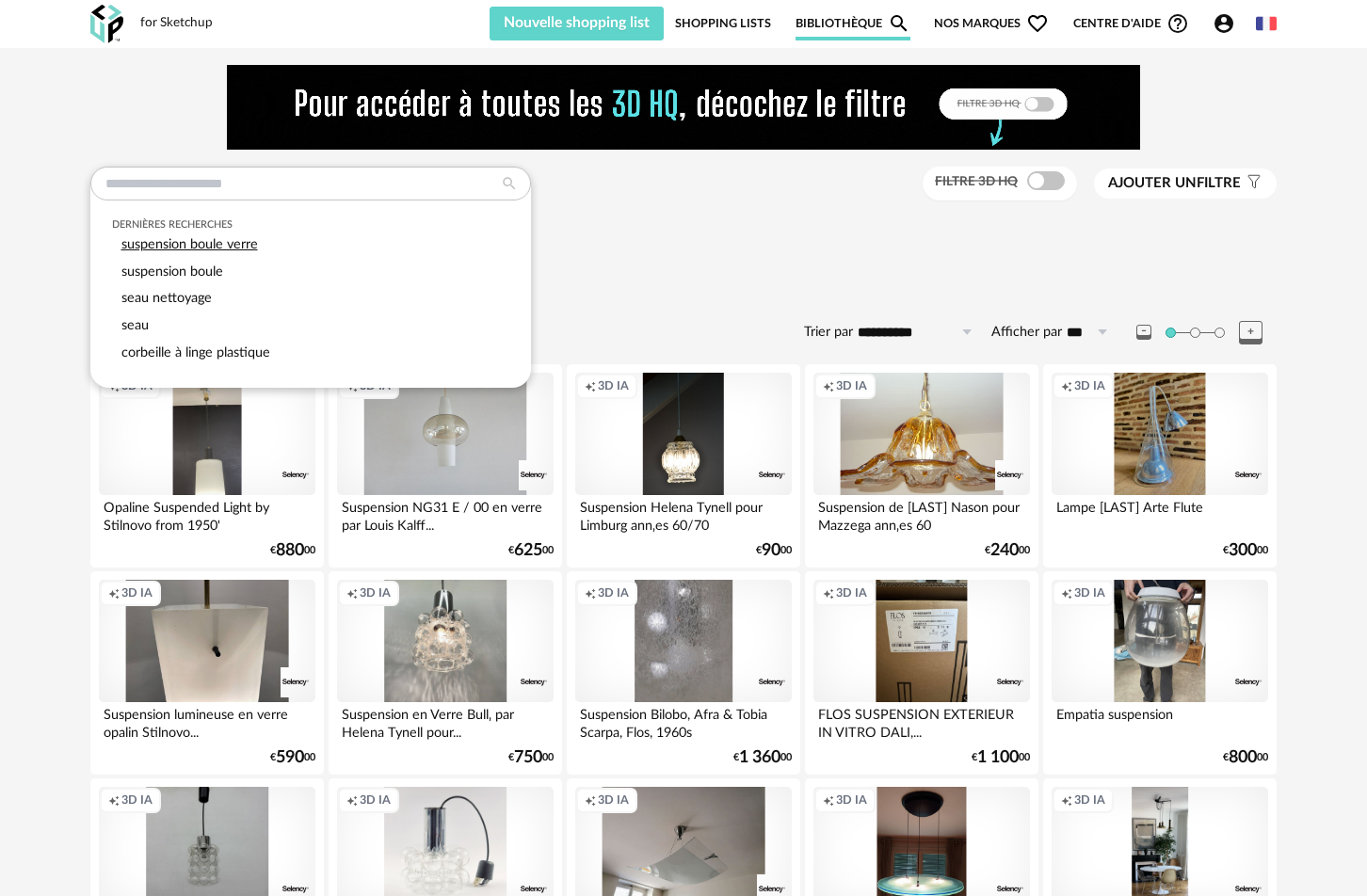 click on "suspension boule verre" at bounding box center [189, 244] 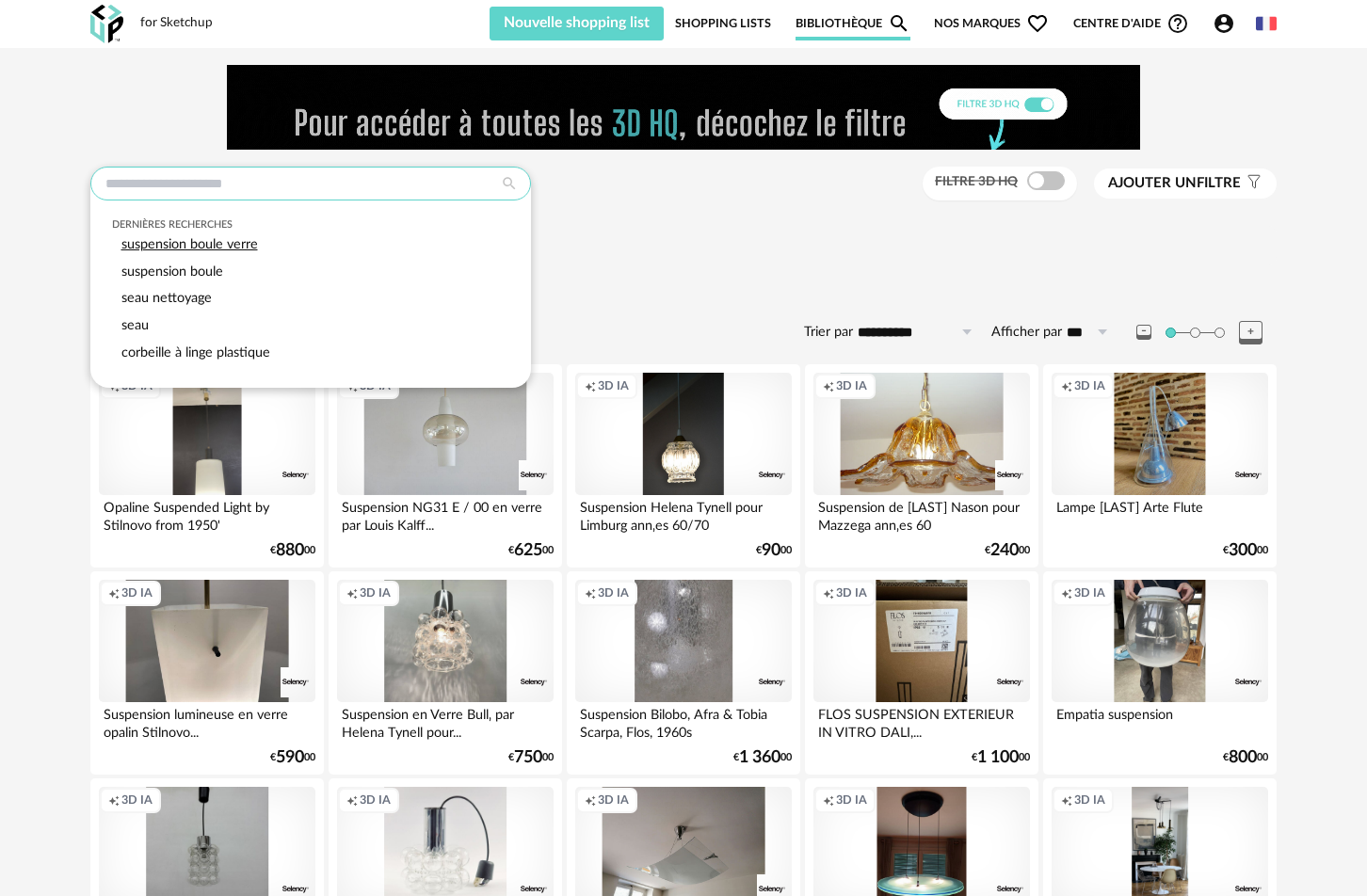 type on "**********" 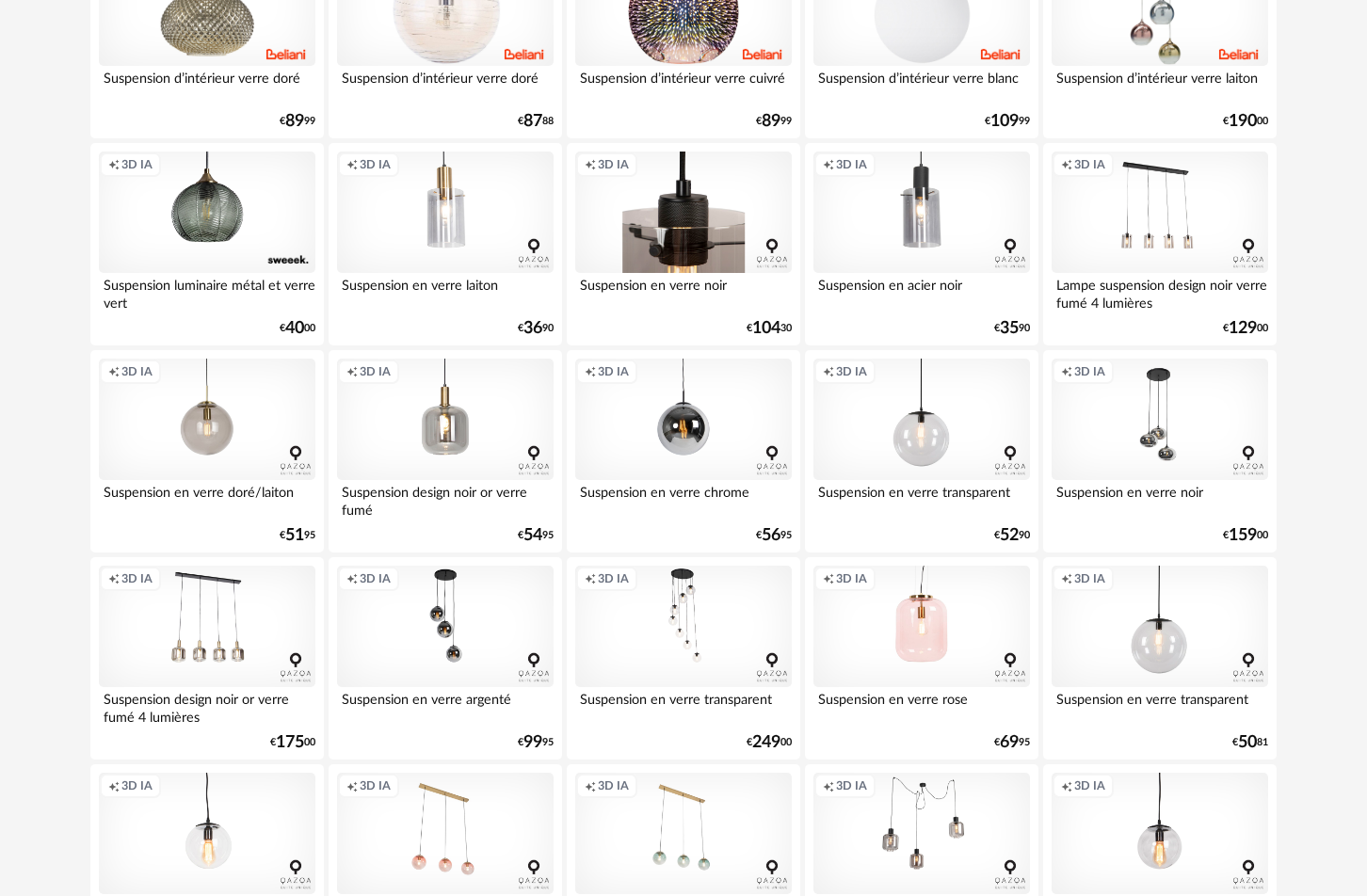 scroll, scrollTop: 2942, scrollLeft: 0, axis: vertical 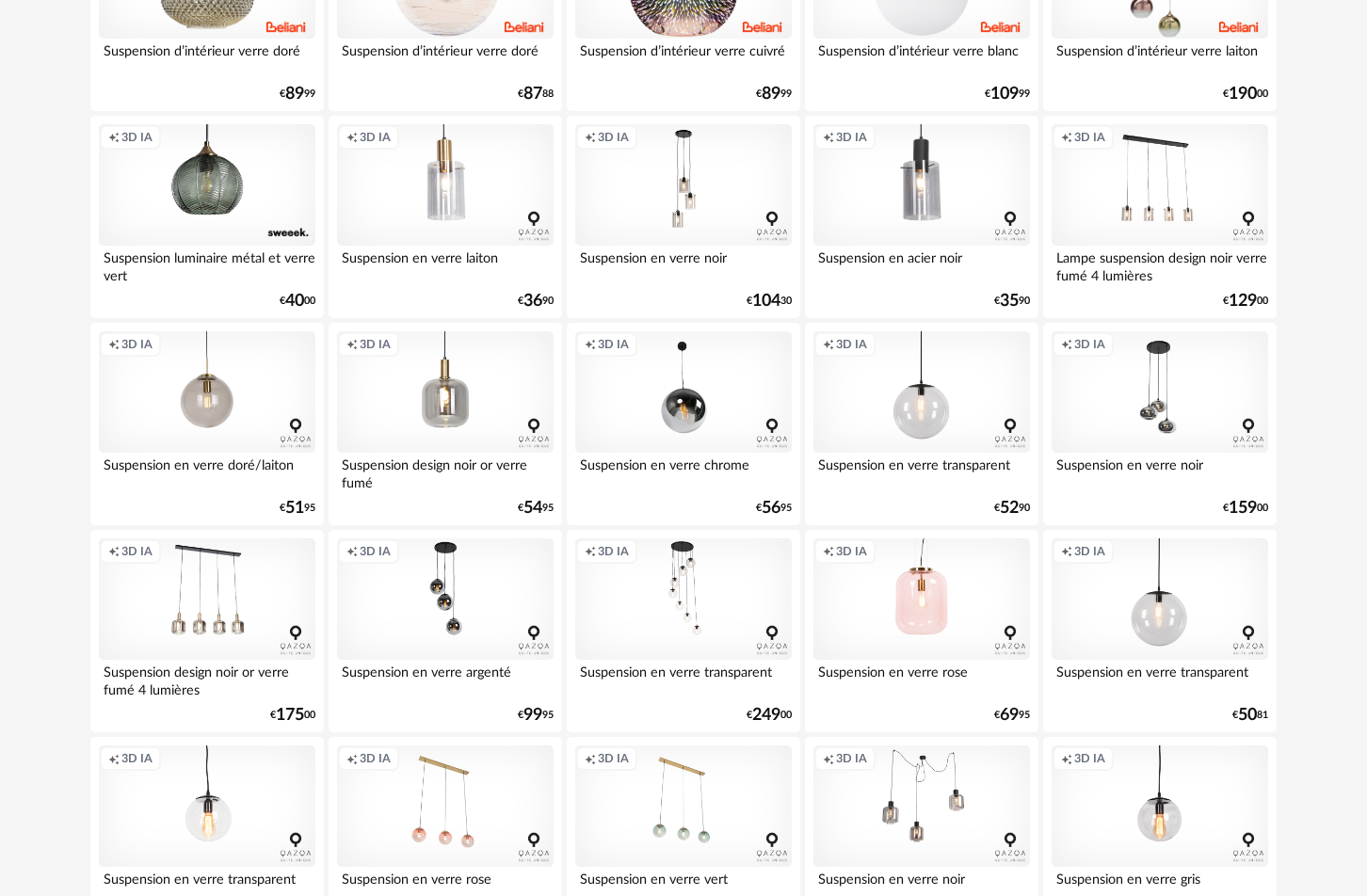 click on "Creation icon   3D IA" at bounding box center [684, 392] 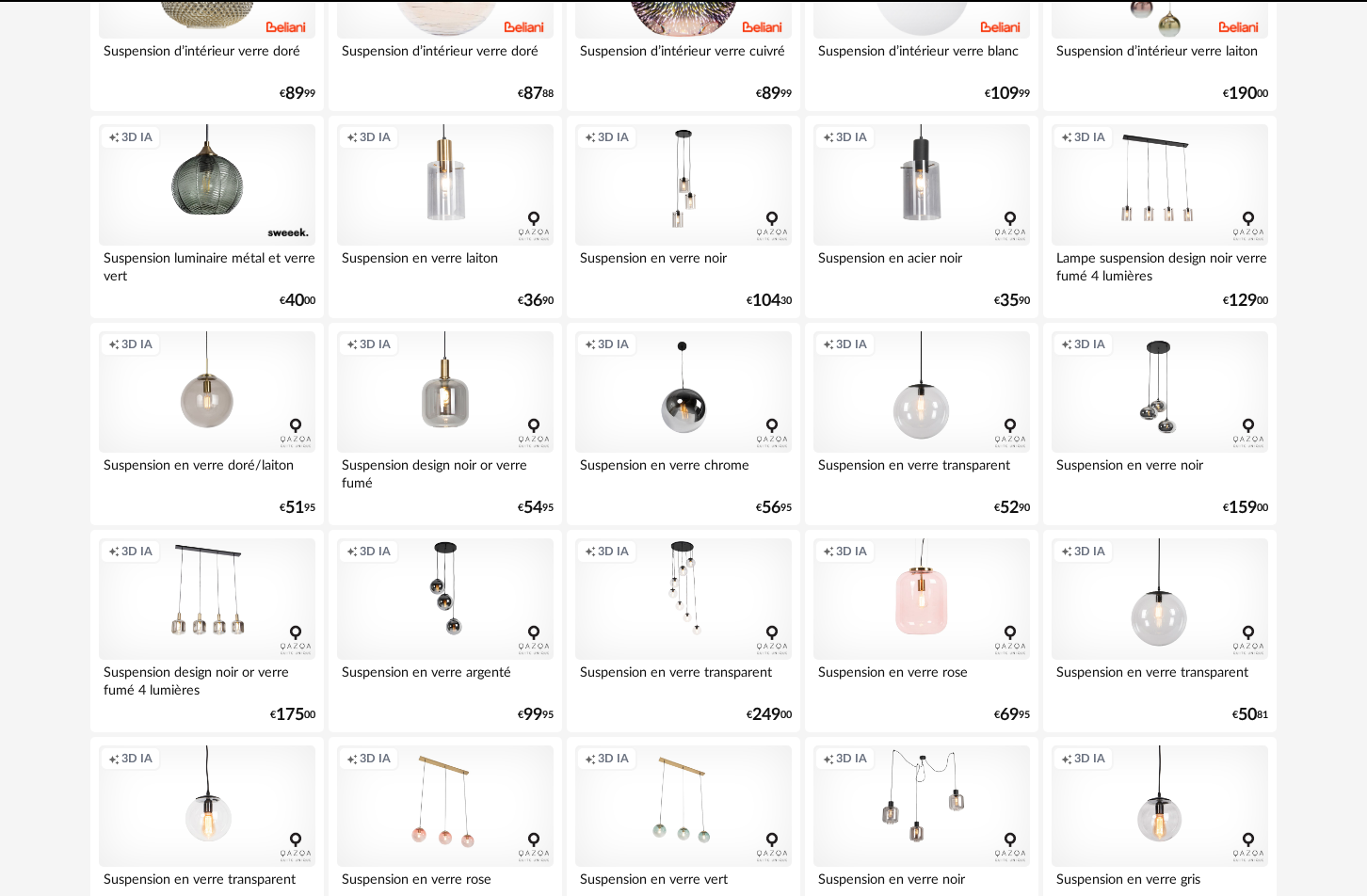 scroll, scrollTop: 0, scrollLeft: 0, axis: both 